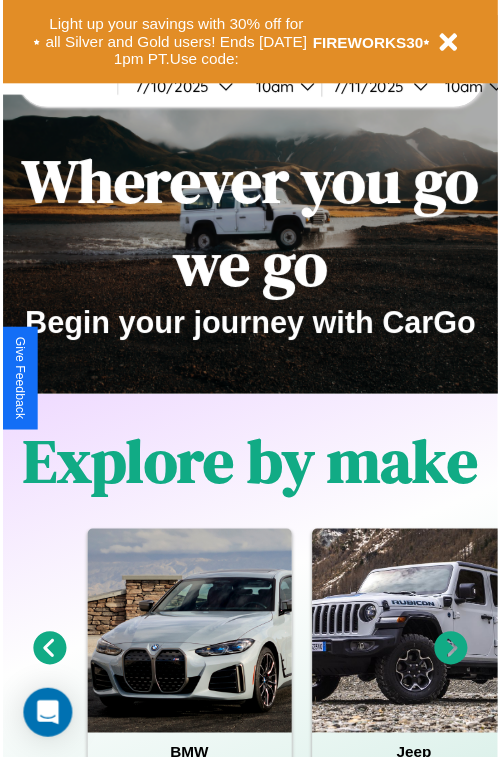 scroll, scrollTop: 0, scrollLeft: 0, axis: both 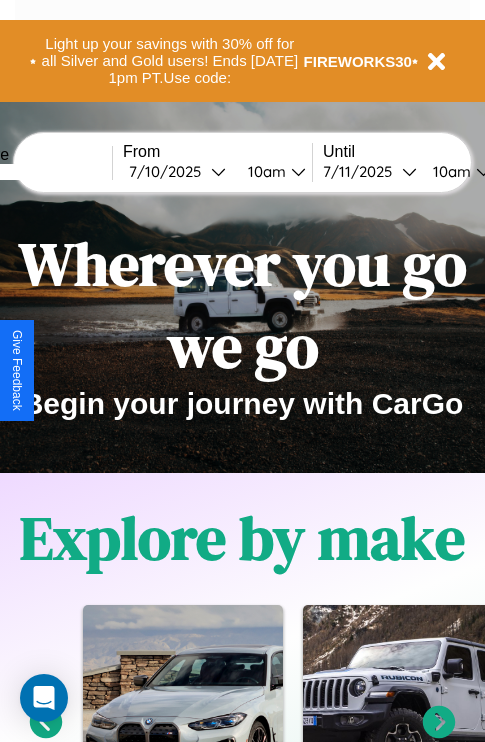 click at bounding box center (37, 172) 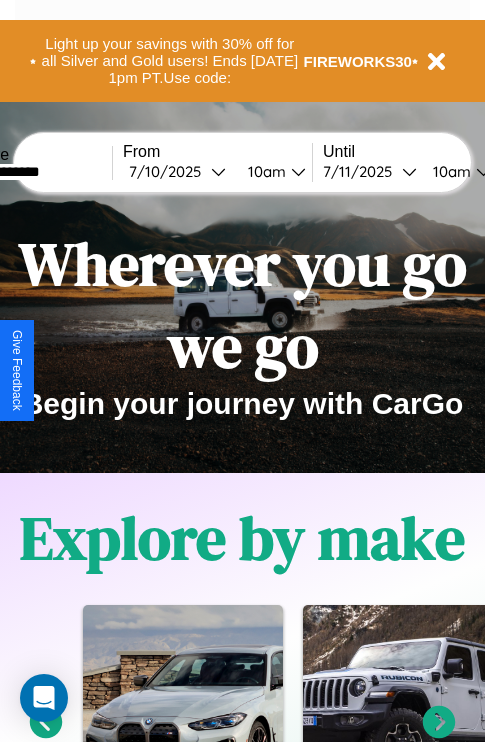 type on "**********" 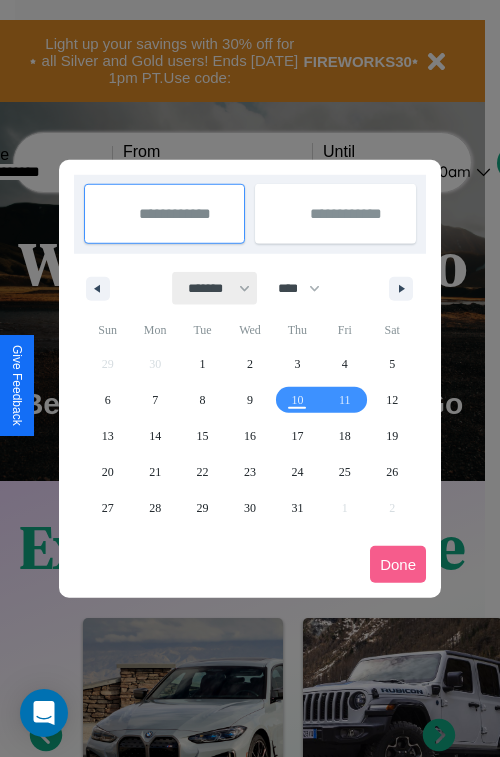 click on "******* ******** ***** ***** *** **** **** ****** ********* ******* ******** ********" at bounding box center [215, 288] 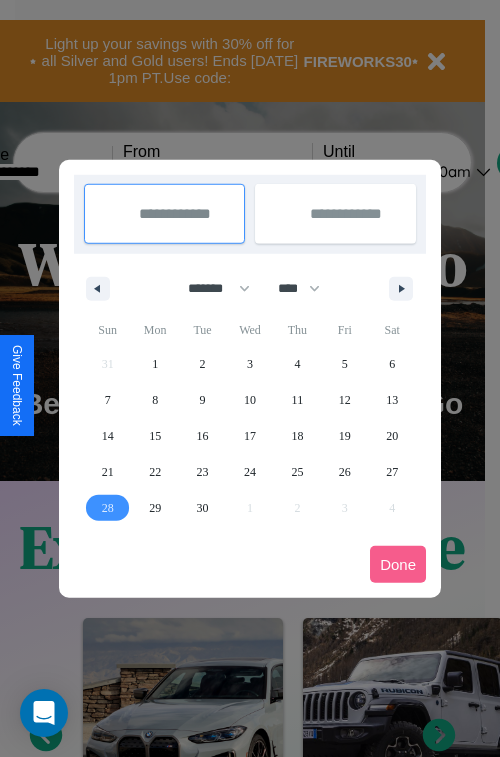 click on "28" at bounding box center [108, 508] 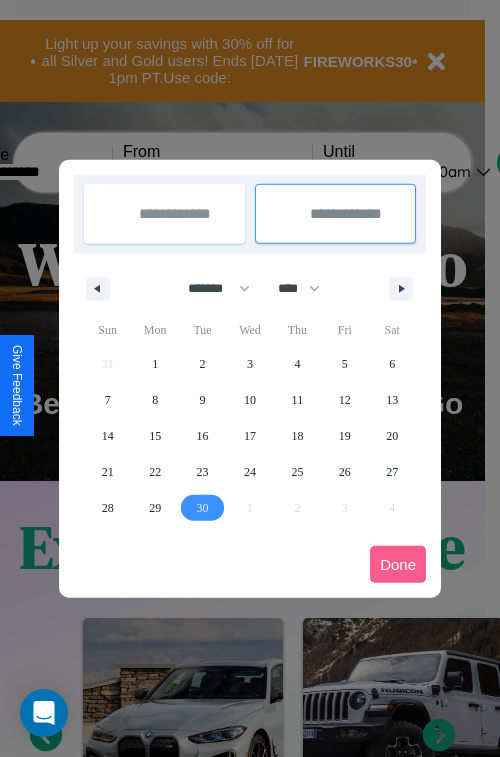 click on "30" at bounding box center [203, 508] 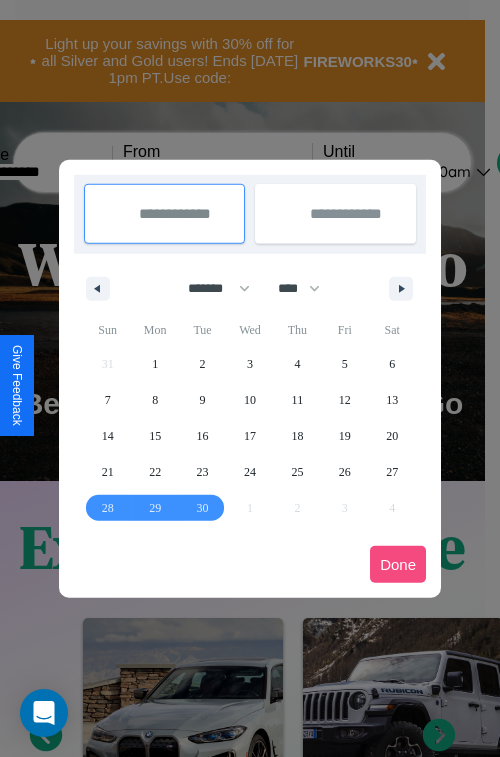 click on "Done" at bounding box center [398, 564] 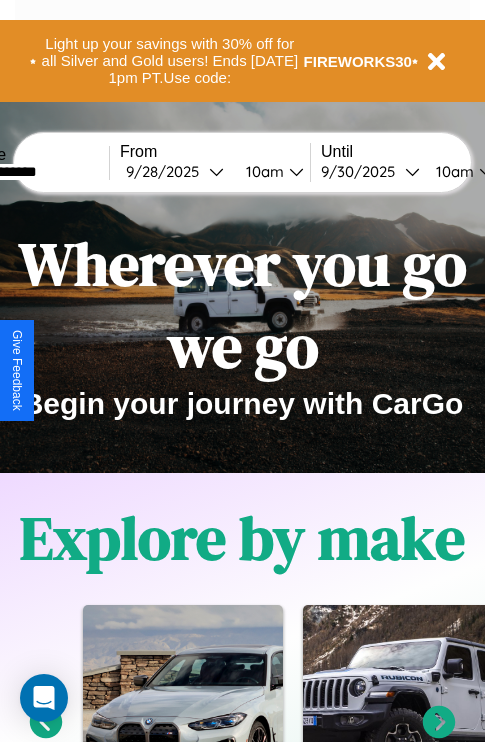 click on "10am" at bounding box center [262, 171] 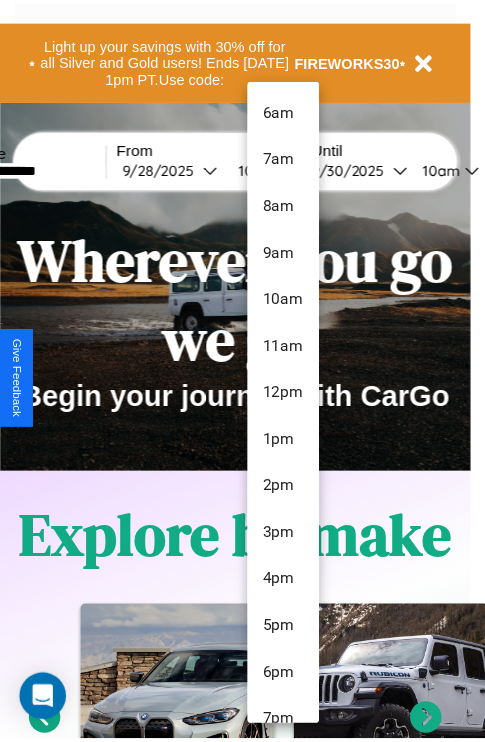 scroll, scrollTop: 163, scrollLeft: 0, axis: vertical 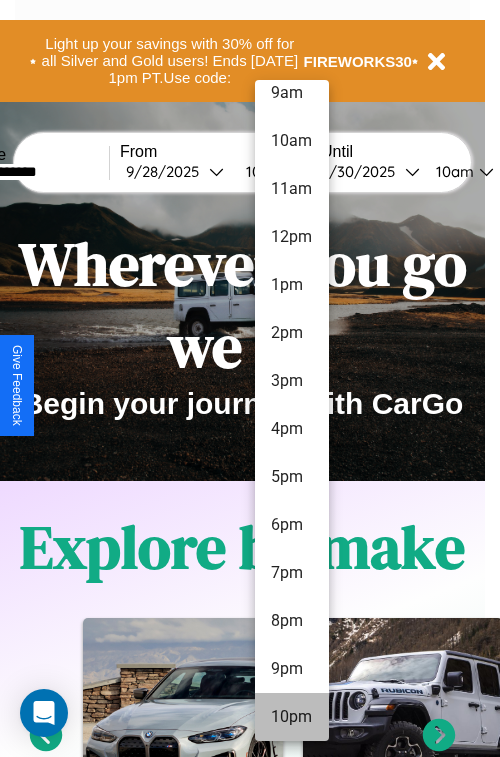 click on "10pm" at bounding box center [292, 717] 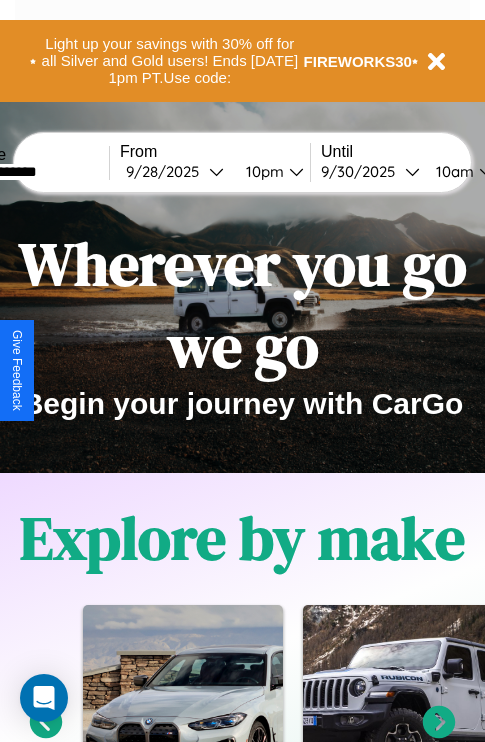 click on "10am" at bounding box center [452, 171] 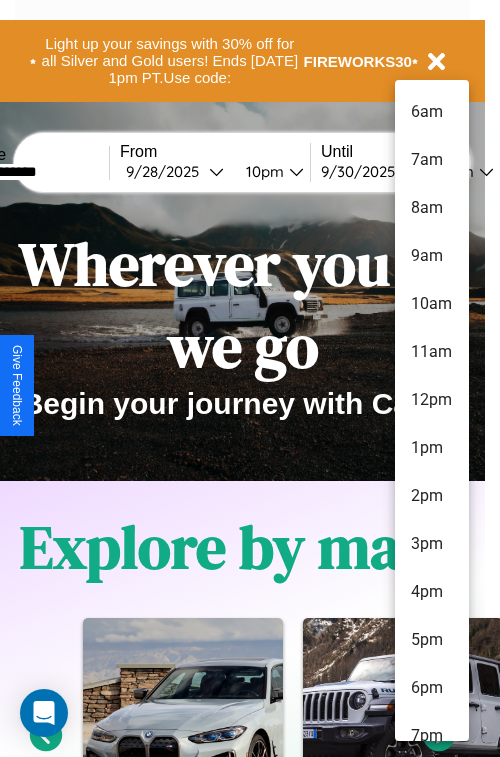 click on "9am" at bounding box center (432, 256) 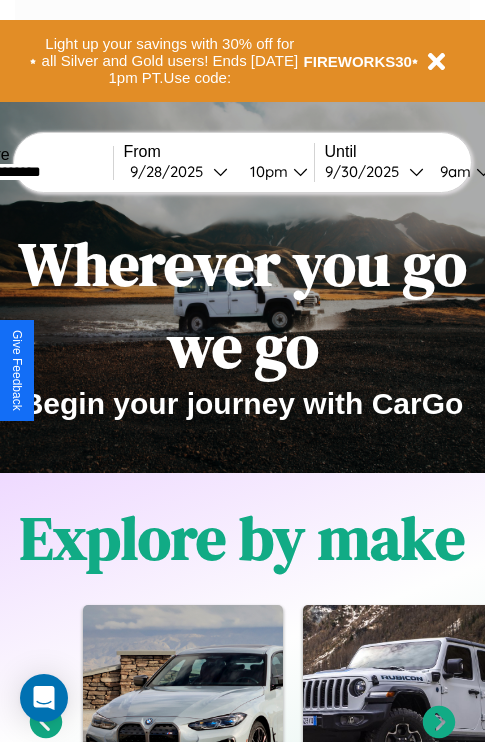 scroll, scrollTop: 0, scrollLeft: 74, axis: horizontal 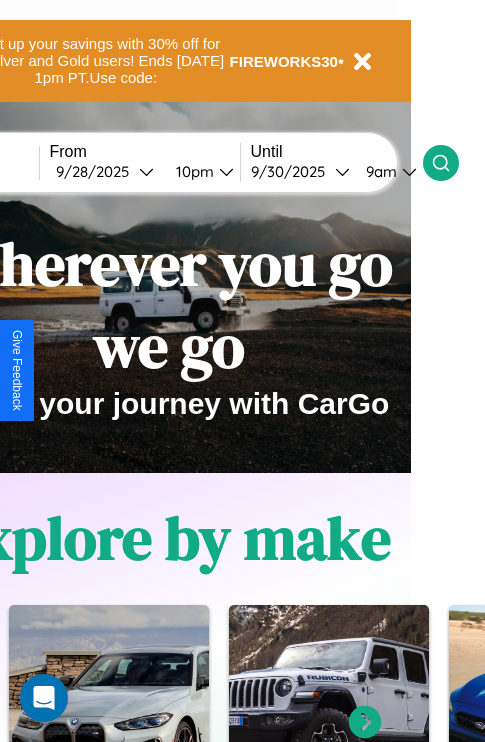 click 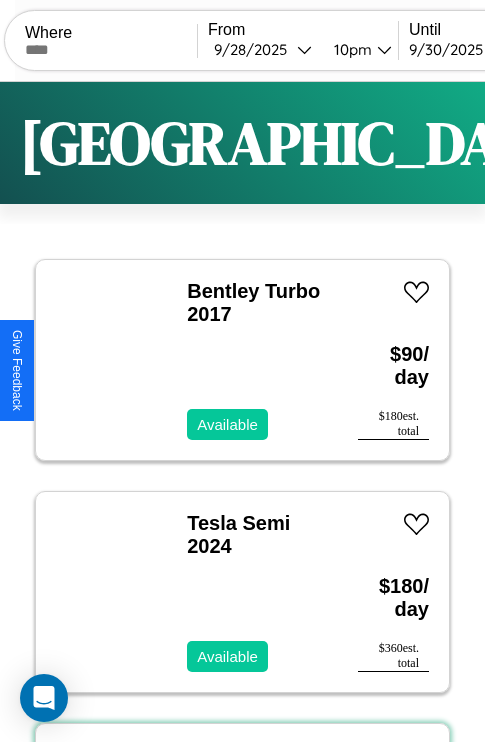 scroll, scrollTop: 150, scrollLeft: 0, axis: vertical 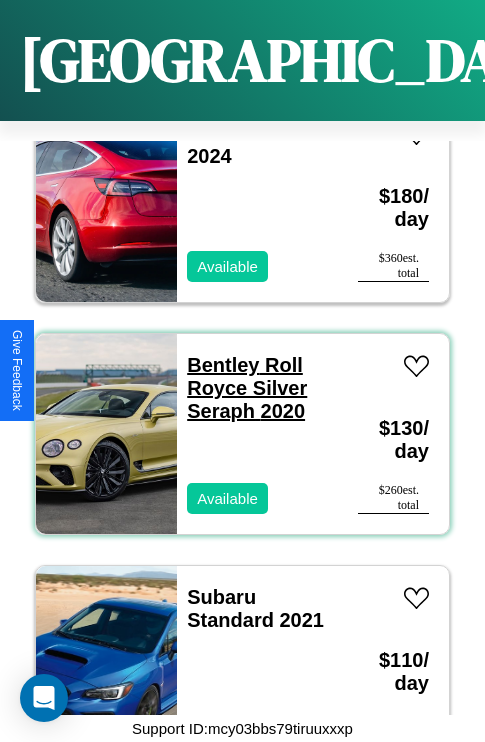 click on "Bentley   Roll Royce Silver Seraph   2020" at bounding box center (247, 388) 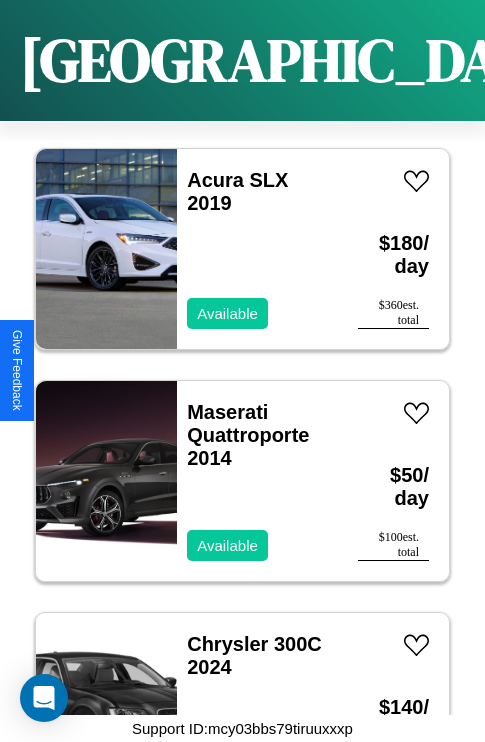 scroll, scrollTop: 10979, scrollLeft: 0, axis: vertical 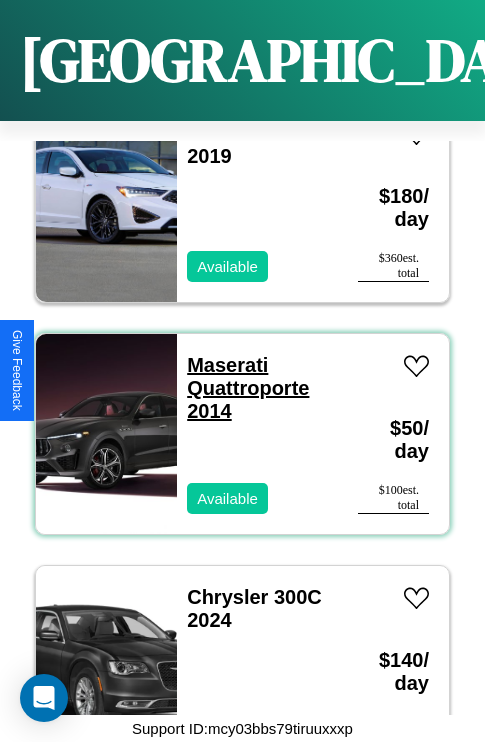 click on "Maserati   Quattroporte   2014" at bounding box center [248, 388] 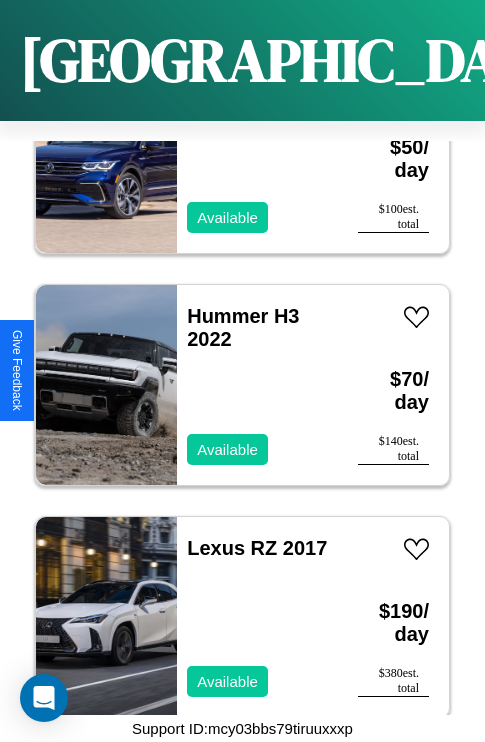 scroll, scrollTop: 6107, scrollLeft: 0, axis: vertical 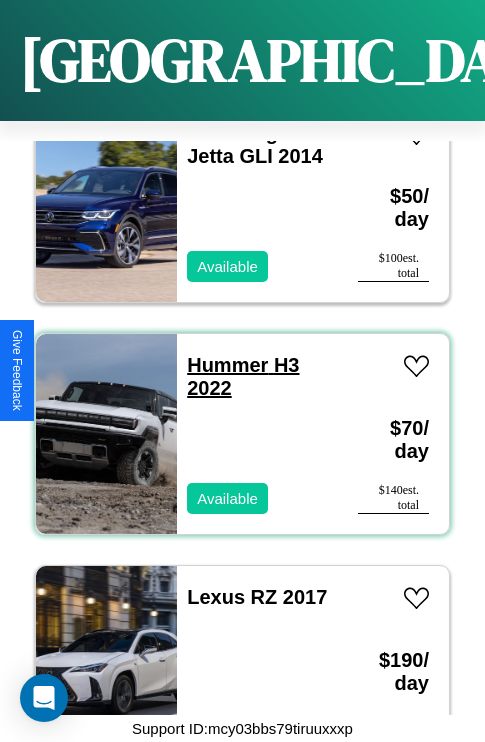 click on "Hummer   H3   2022" at bounding box center (243, 376) 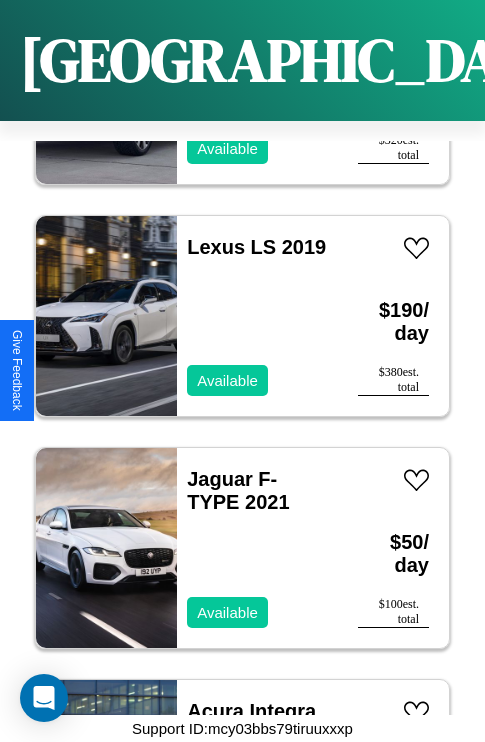 scroll, scrollTop: 29846, scrollLeft: 0, axis: vertical 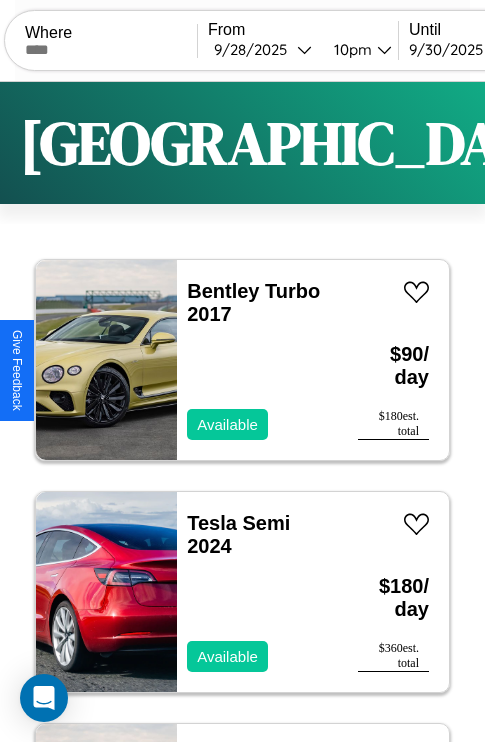 click on "Filters" at bounding box center [640, 143] 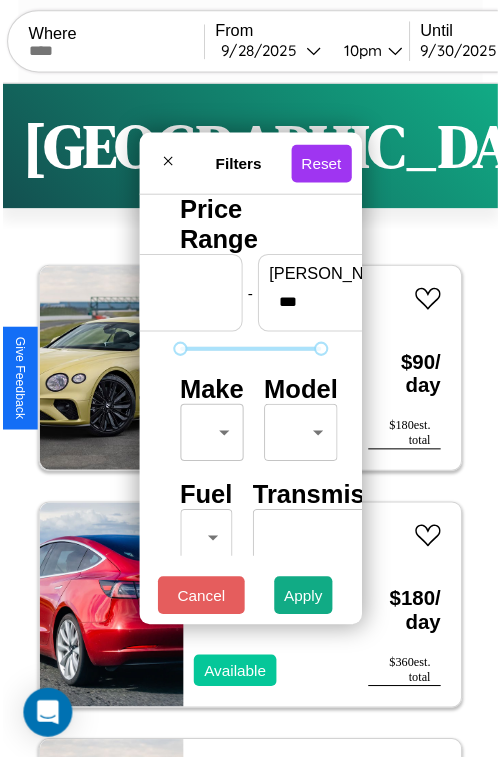 scroll, scrollTop: 59, scrollLeft: 0, axis: vertical 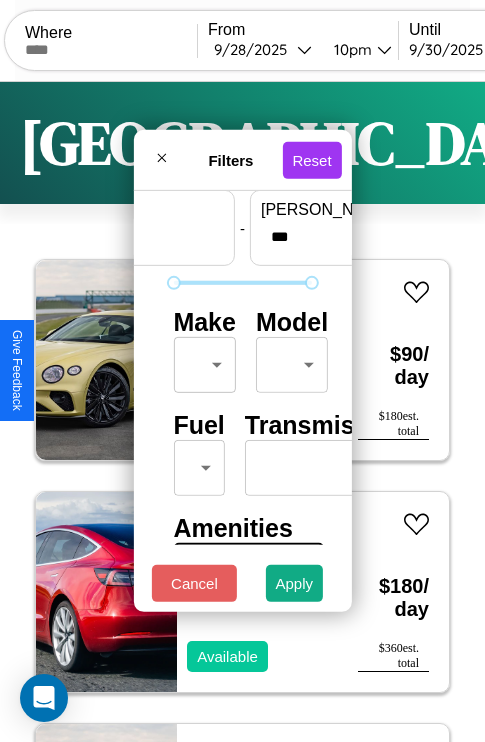 click on "CarGo Where From 9 / 28 / 2025 10pm Until 9 / 30 / 2025 9am Become a Host Login Sign Up San Francisco Filters 131  cars in this area These cars can be picked up in this city. Bentley   Turbo   2017 Available $ 90  / day $ 180  est. total Tesla   Semi   2024 Available $ 180  / day $ 360  est. total Bentley   Roll Royce Silver Seraph   2020 Available $ 130  / day $ 260  est. total Subaru   Standard   2021 Available $ 110  / day $ 220  est. total Maserati   Quattroporte   2019 Available $ 90  / day $ 180  est. total Volkswagen   Passat   2014 Unavailable $ 200  / day $ 400  est. total Tesla   Cybertruck   2023 Available $ 180  / day $ 360  est. total Maserati   Ghibli   2016 Unavailable $ 110  / day $ 220  est. total Maserati   228   2023 Available $ 70  / day $ 140  est. total Infiniti   QX4   2022 Available $ 150  / day $ 300  est. total Lincoln   Mark   2024 Available $ 90  / day $ 180  est. total Infiniti   FX37   2019 Available $ 70  / day $ 140  est. total Ford   F-700   2014 Available $ 140  / day $ 280" at bounding box center [242, 412] 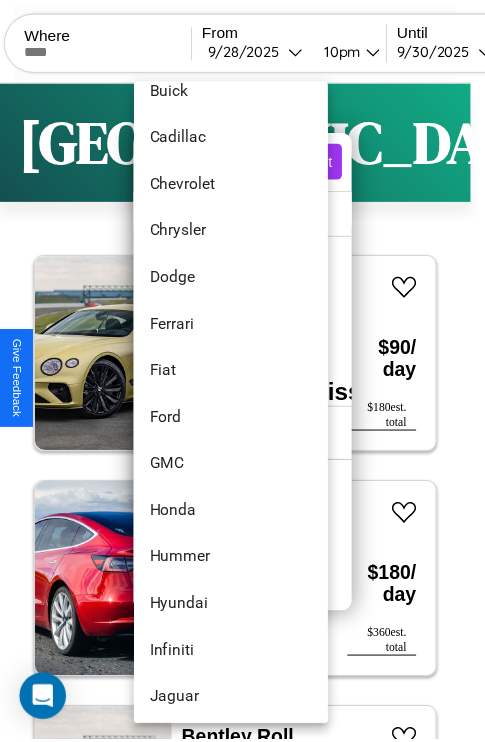 scroll, scrollTop: 518, scrollLeft: 0, axis: vertical 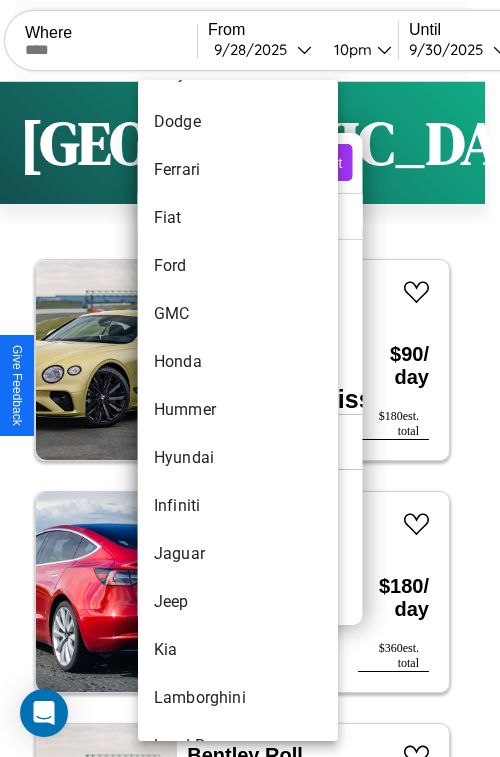 click on "Hummer" at bounding box center (238, 410) 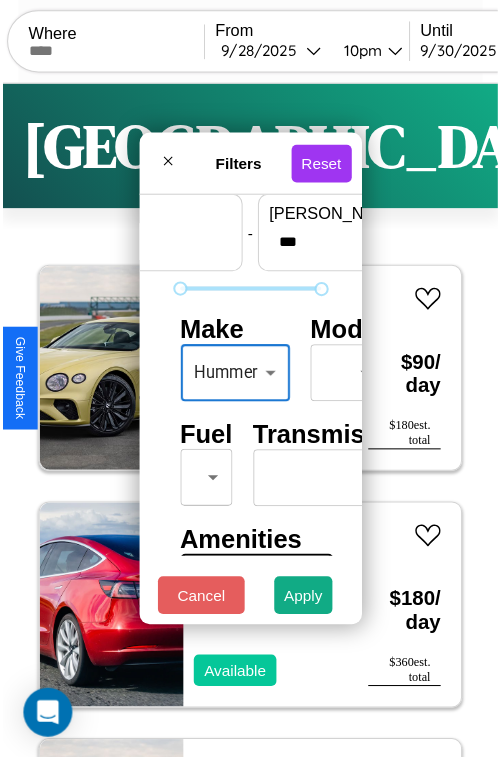 scroll, scrollTop: 59, scrollLeft: 31, axis: both 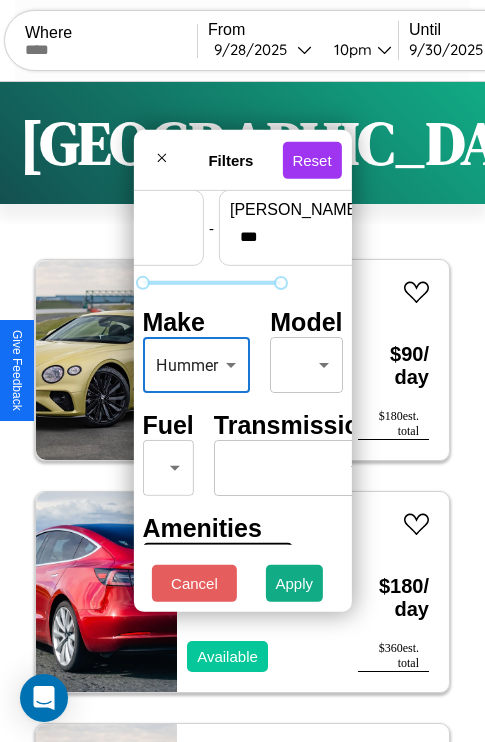 click on "CarGo Where From 9 / 28 / 2025 10pm Until 9 / 30 / 2025 9am Become a Host Login Sign Up San Francisco Filters 131  cars in this area These cars can be picked up in this city. Bentley   Turbo   2017 Available $ 90  / day $ 180  est. total Tesla   Semi   2024 Available $ 180  / day $ 360  est. total Bentley   Roll Royce Silver Seraph   2020 Available $ 130  / day $ 260  est. total Subaru   Standard   2021 Available $ 110  / day $ 220  est. total Maserati   Quattroporte   2019 Available $ 90  / day $ 180  est. total Volkswagen   Passat   2014 Unavailable $ 200  / day $ 400  est. total Tesla   Cybertruck   2023 Available $ 180  / day $ 360  est. total Maserati   Ghibli   2016 Unavailable $ 110  / day $ 220  est. total Maserati   228   2023 Available $ 70  / day $ 140  est. total Infiniti   QX4   2022 Available $ 150  / day $ 300  est. total Lincoln   Mark   2024 Available $ 90  / day $ 180  est. total Infiniti   FX37   2019 Available $ 70  / day $ 140  est. total Ford   F-700   2014 Available $ 140  / day $ 280" at bounding box center [242, 412] 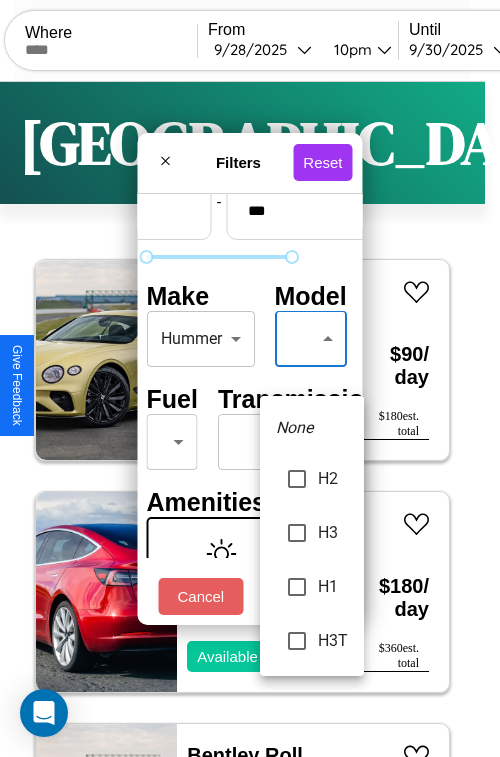 type on "**" 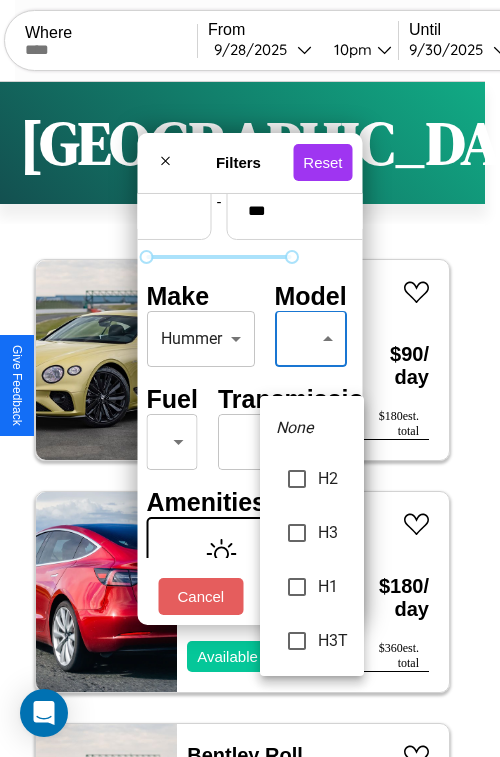 type on "**" 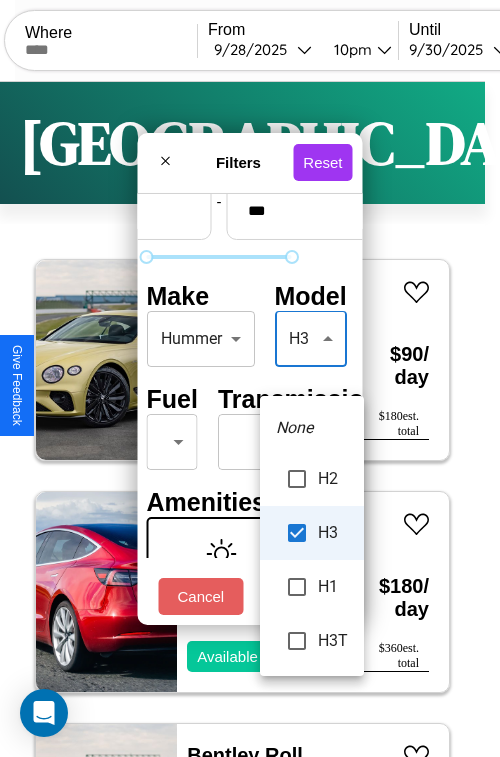 click at bounding box center [250, 378] 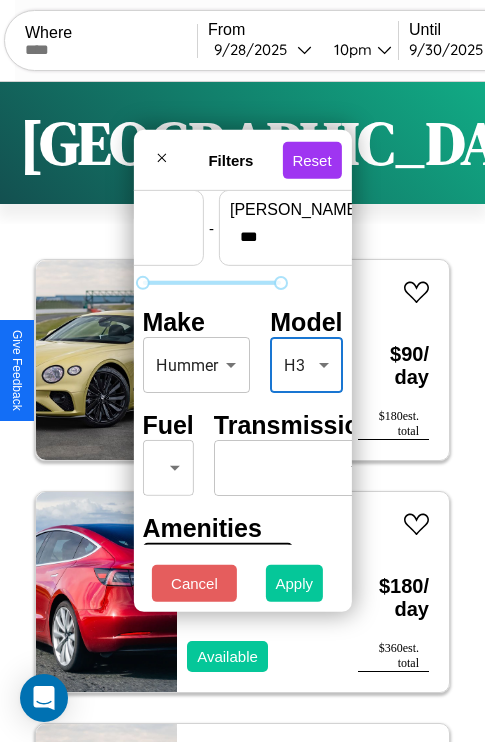 click on "Apply" at bounding box center (295, 583) 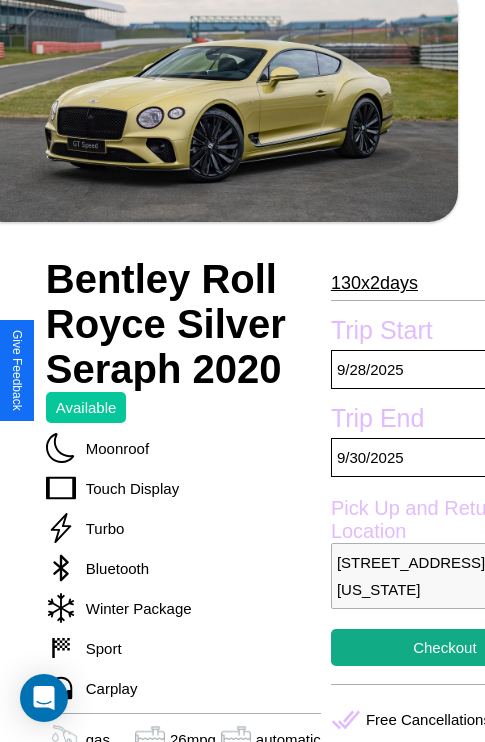 scroll, scrollTop: 320, scrollLeft: 84, axis: both 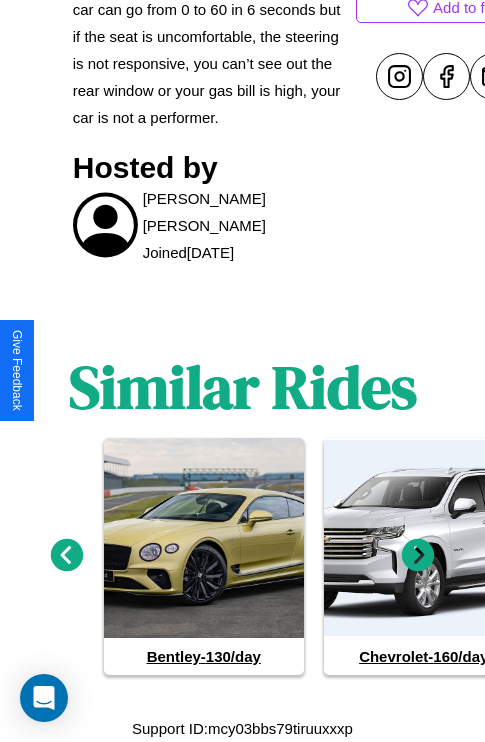 click 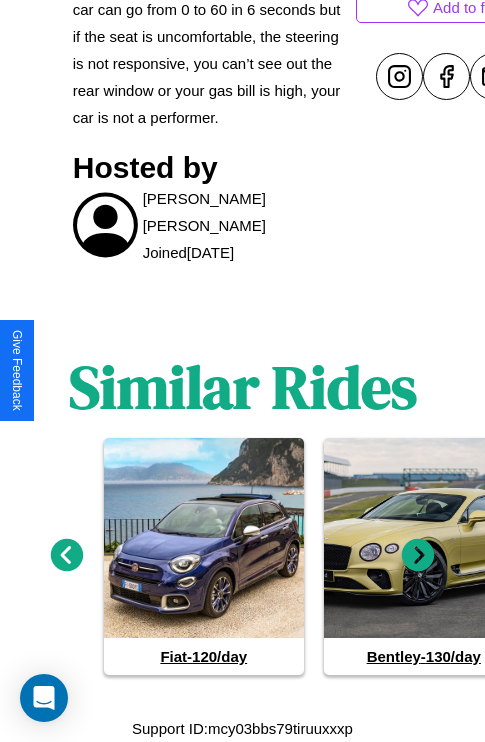 click 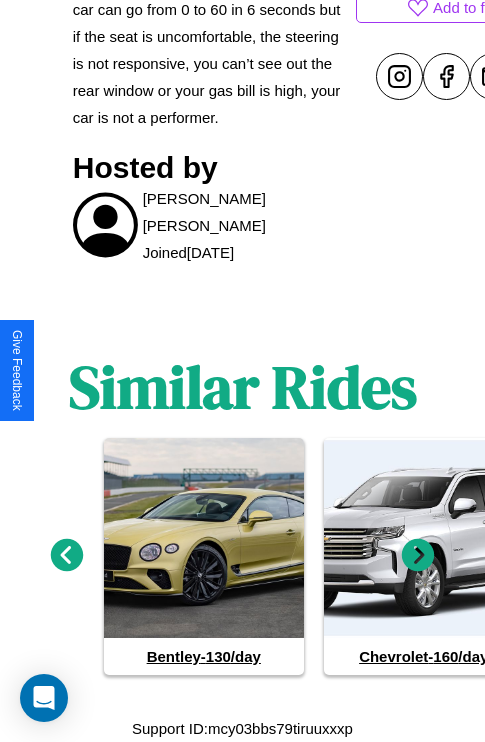 click 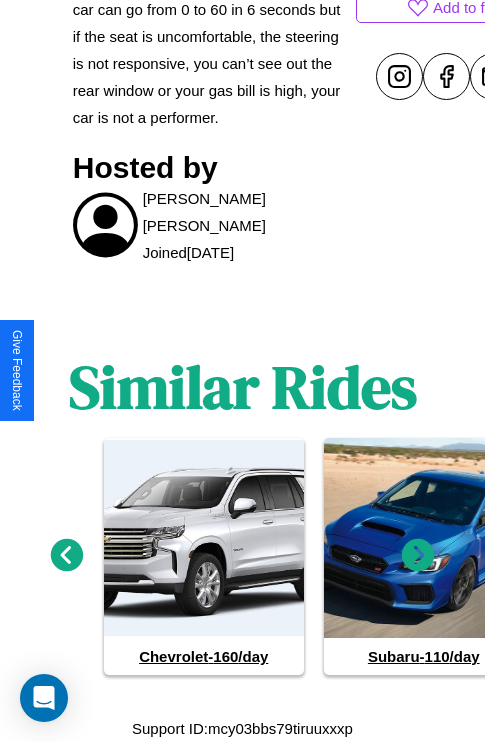 click 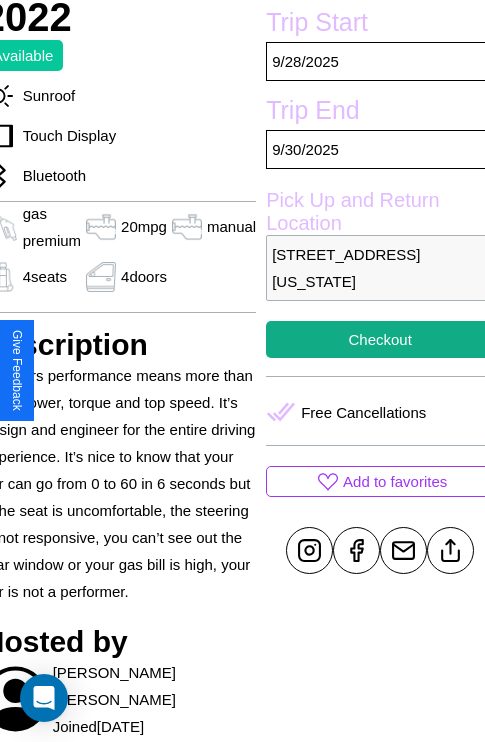 scroll, scrollTop: 525, scrollLeft: 91, axis: both 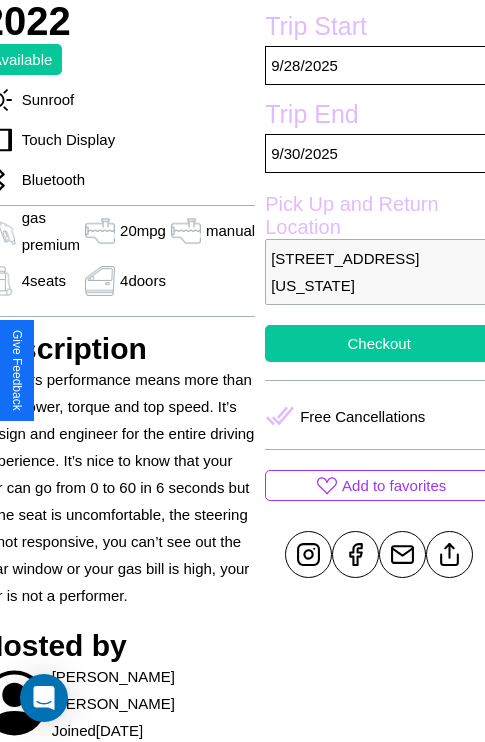 click on "Checkout" at bounding box center [379, 343] 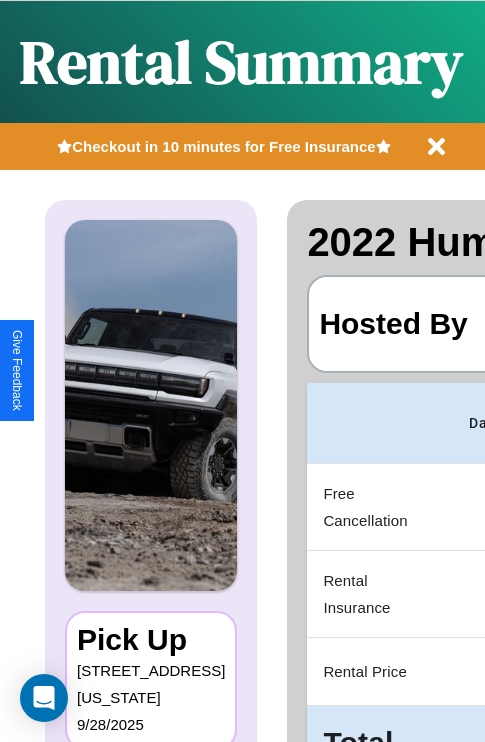 scroll, scrollTop: 0, scrollLeft: 378, axis: horizontal 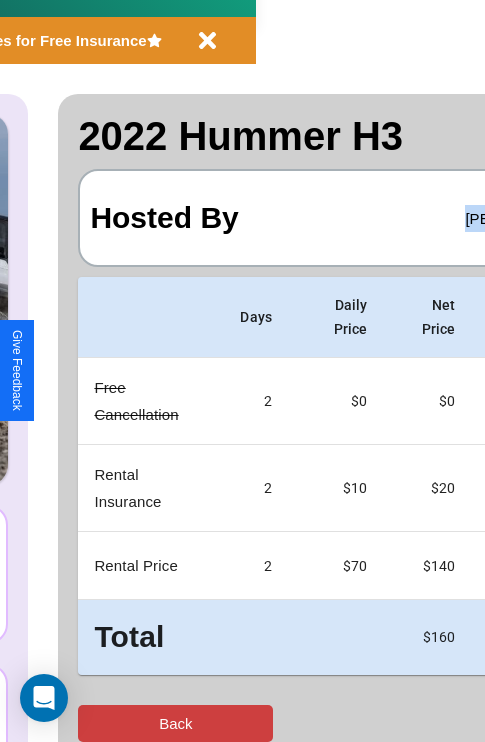 click on "Back" at bounding box center (175, 723) 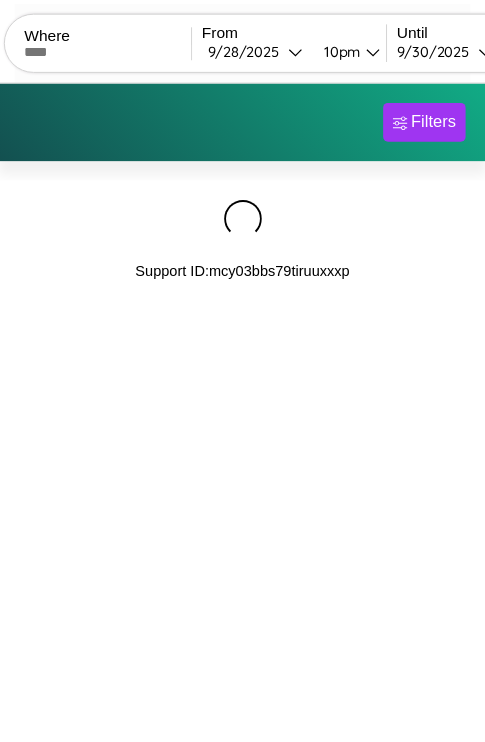 scroll, scrollTop: 0, scrollLeft: 0, axis: both 